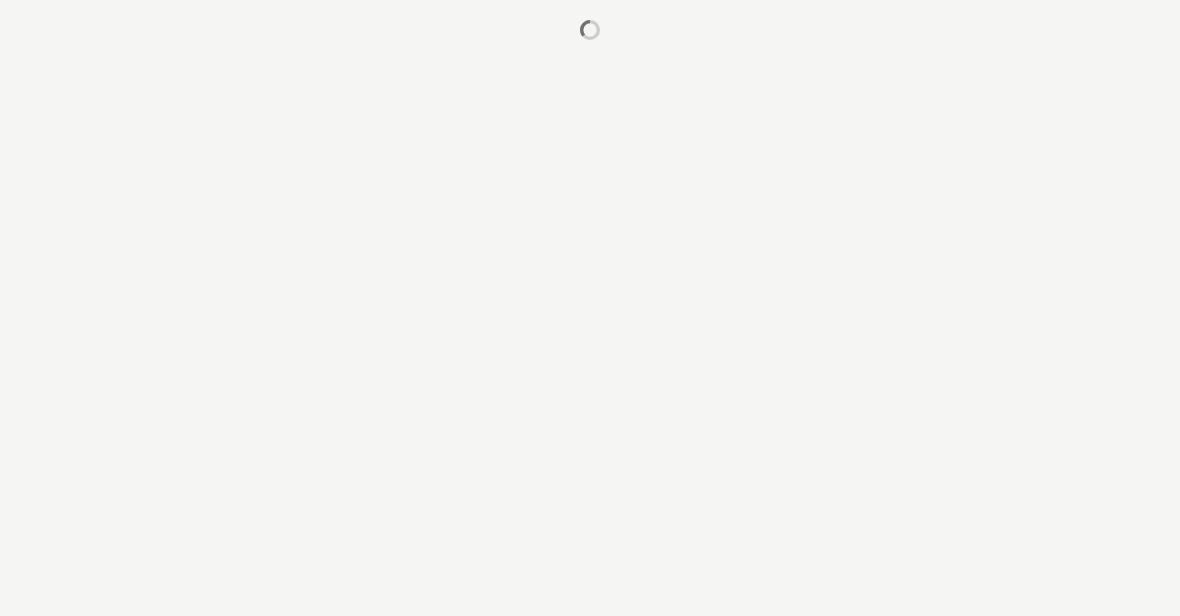 scroll, scrollTop: 0, scrollLeft: 0, axis: both 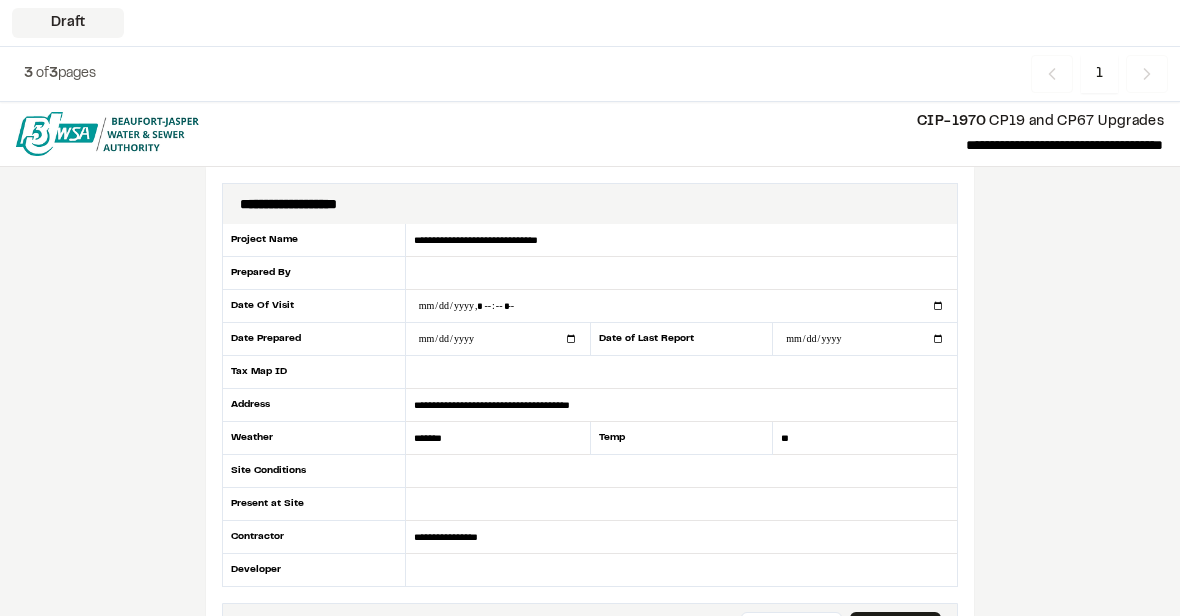 click at bounding box center (681, 273) 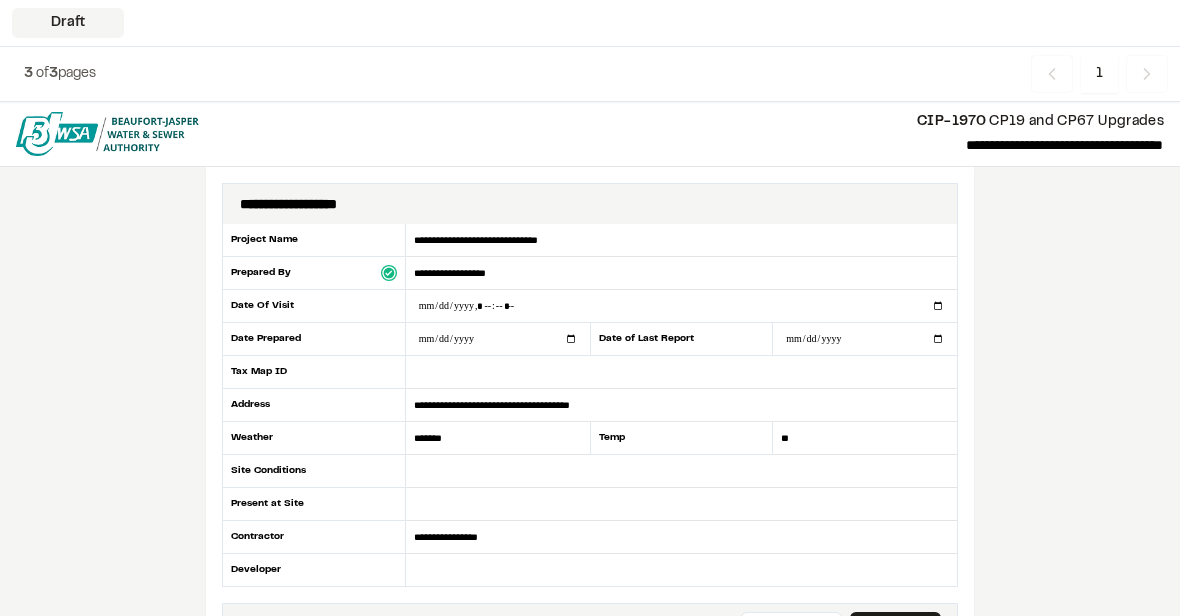 type on "**********" 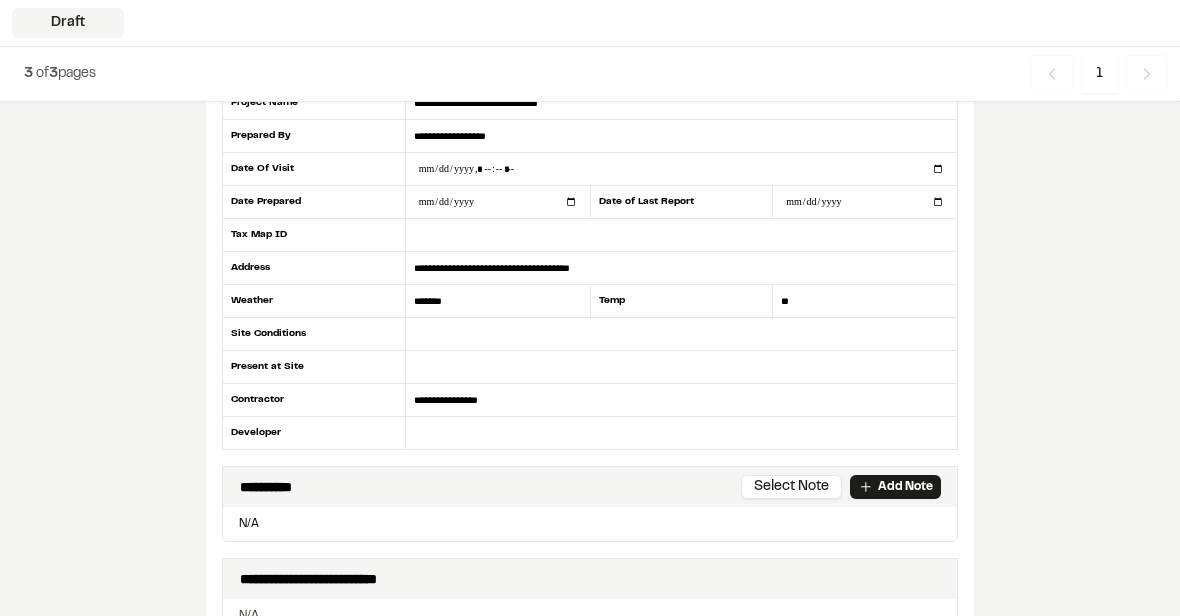 click at bounding box center (681, 334) 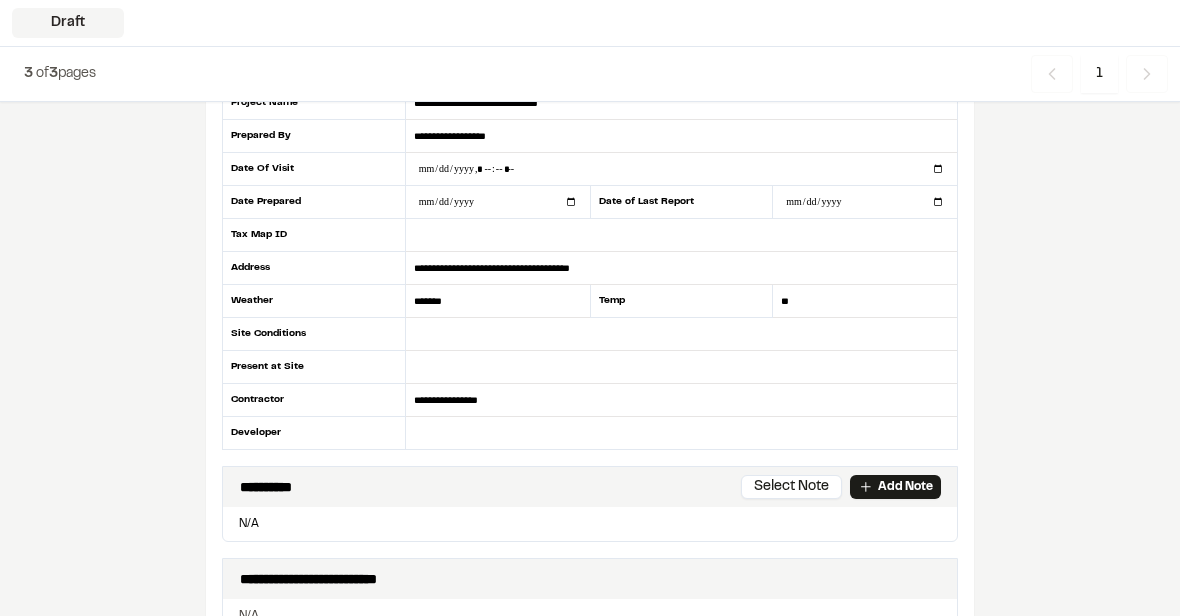 scroll, scrollTop: 136, scrollLeft: 0, axis: vertical 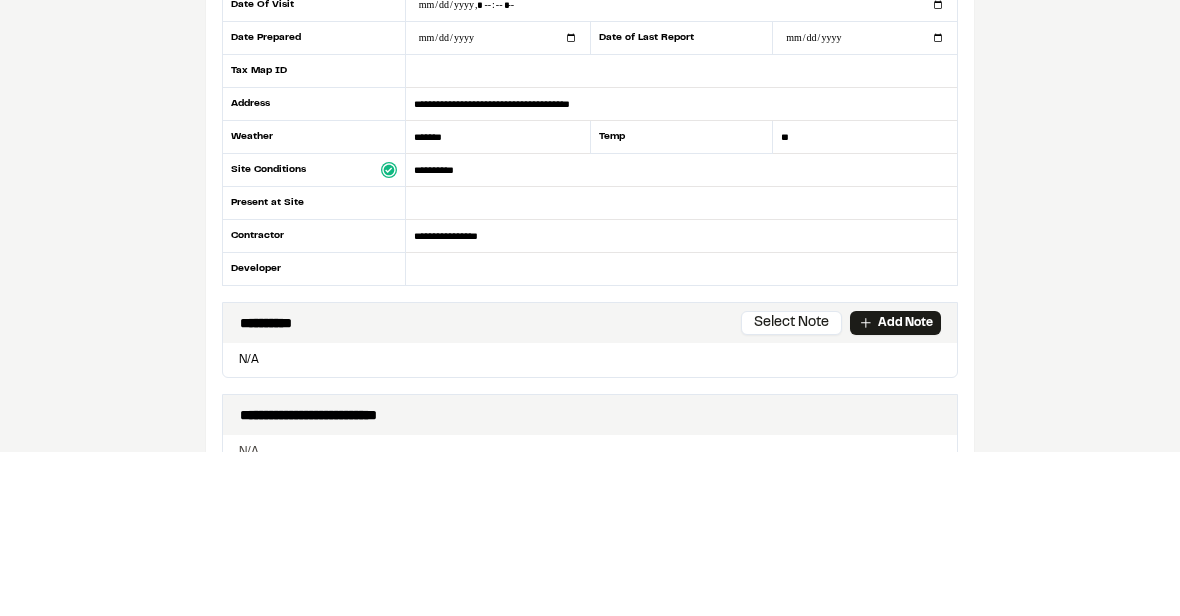 type on "**********" 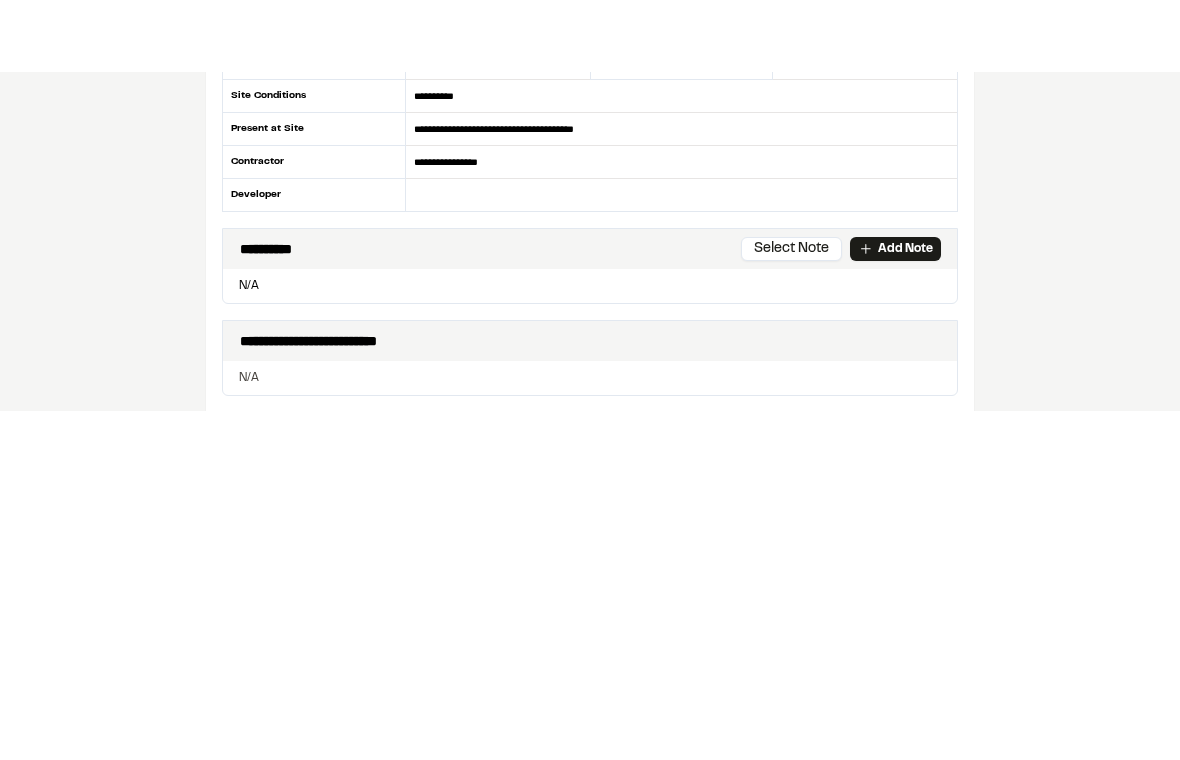 scroll, scrollTop: 447, scrollLeft: 0, axis: vertical 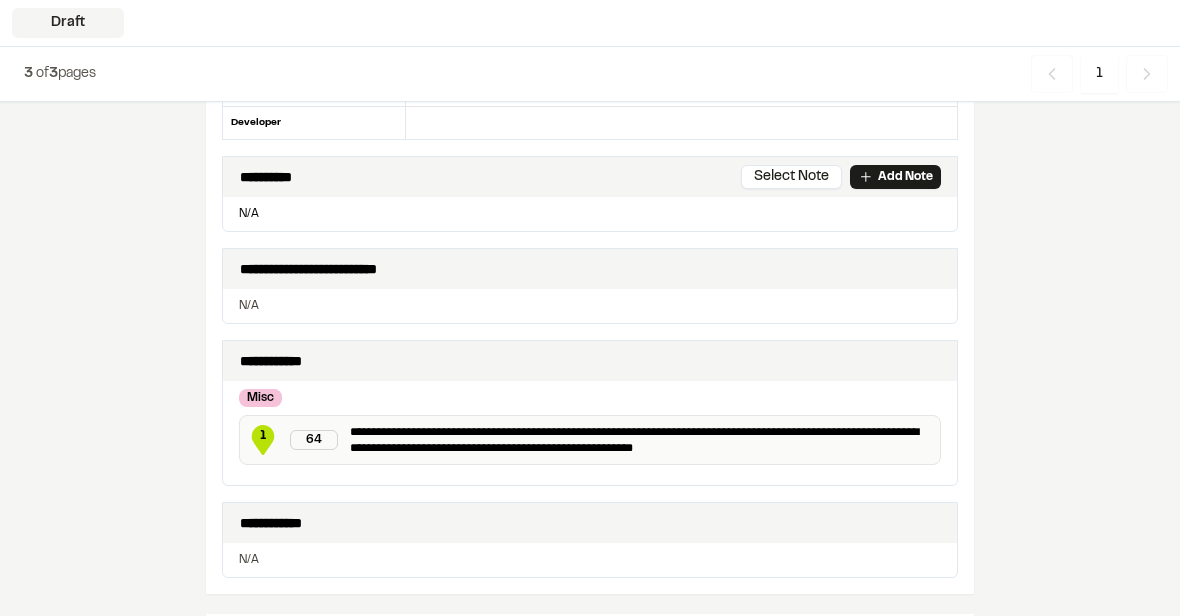 type on "**********" 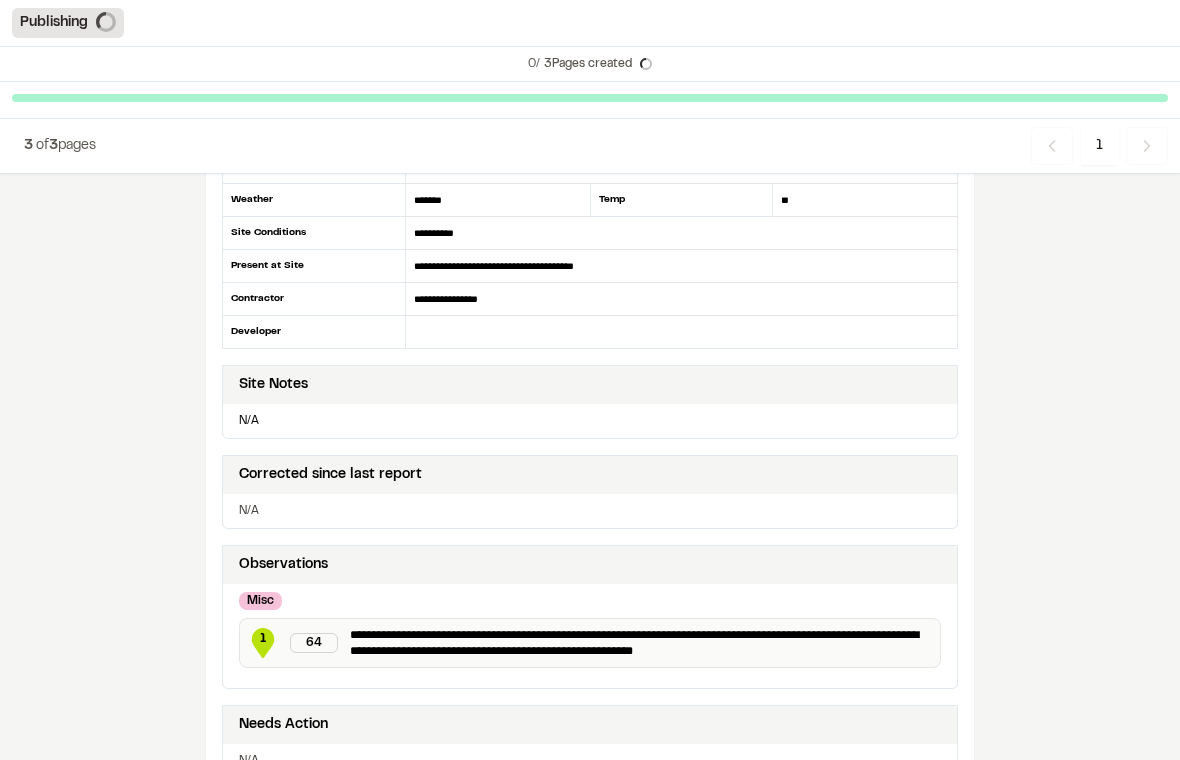 scroll, scrollTop: 307, scrollLeft: 0, axis: vertical 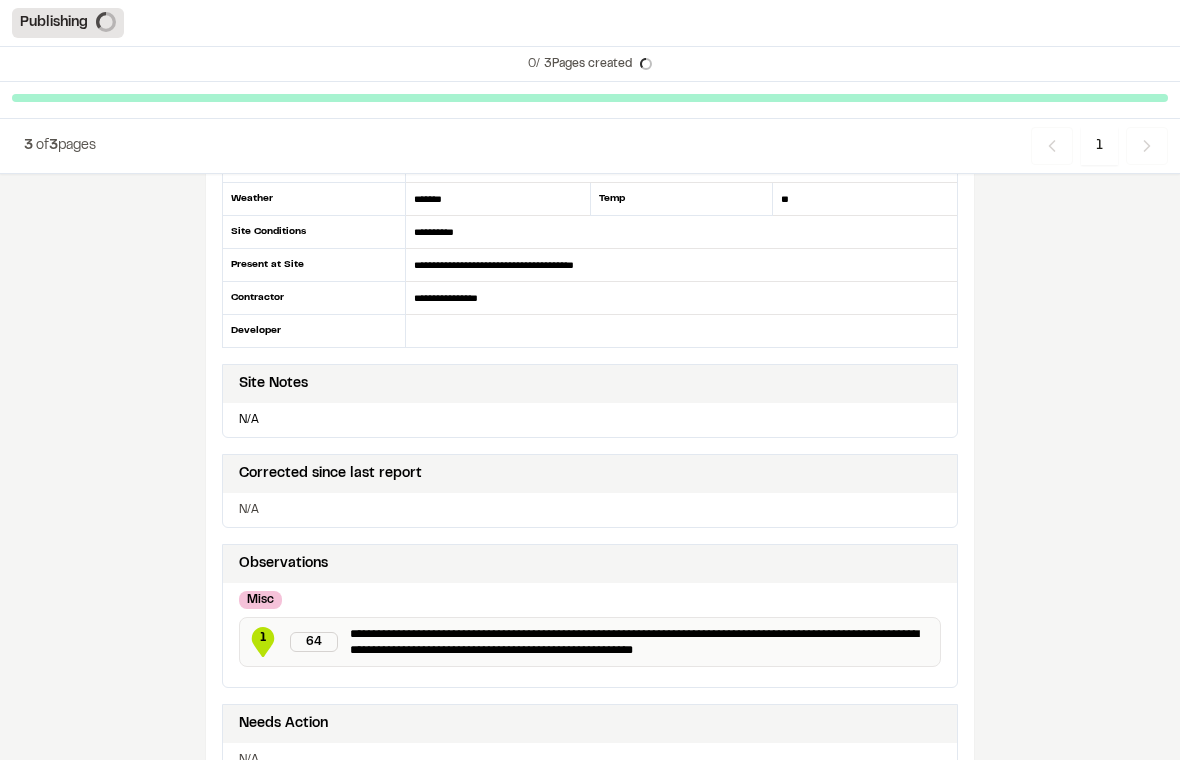 click on "Site Notes" at bounding box center (273, 384) 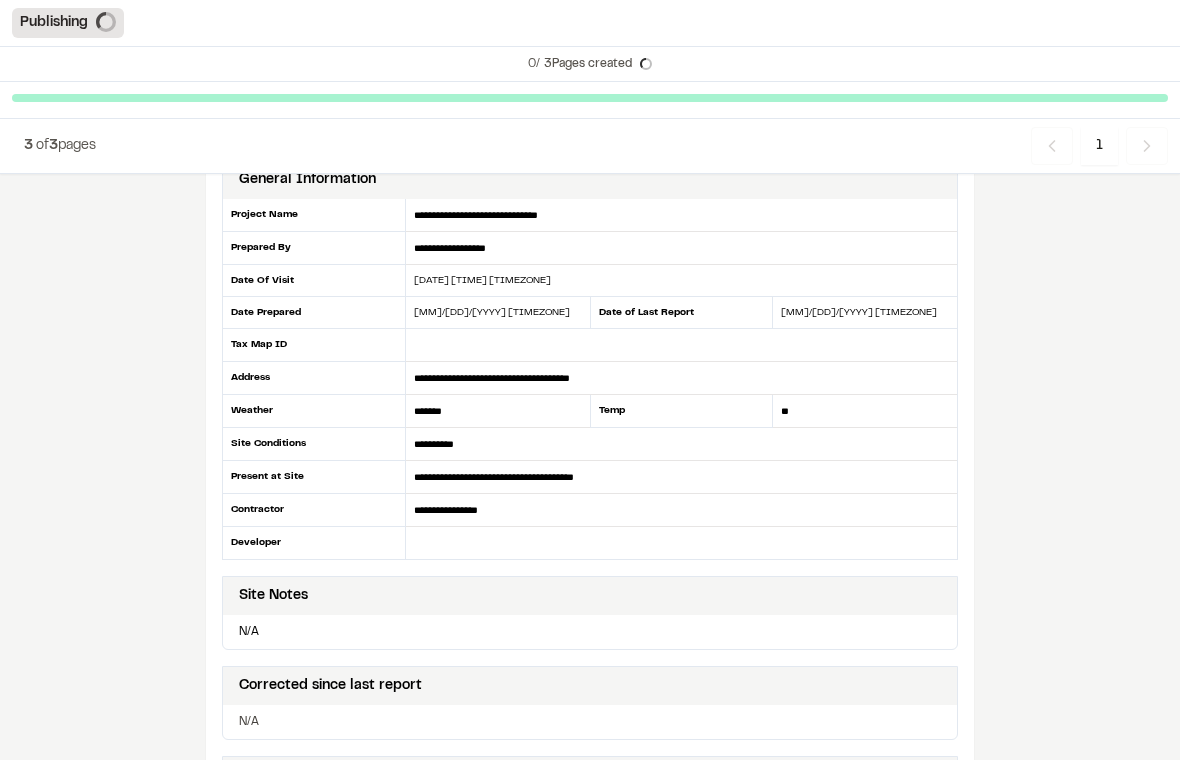 scroll, scrollTop: 0, scrollLeft: 0, axis: both 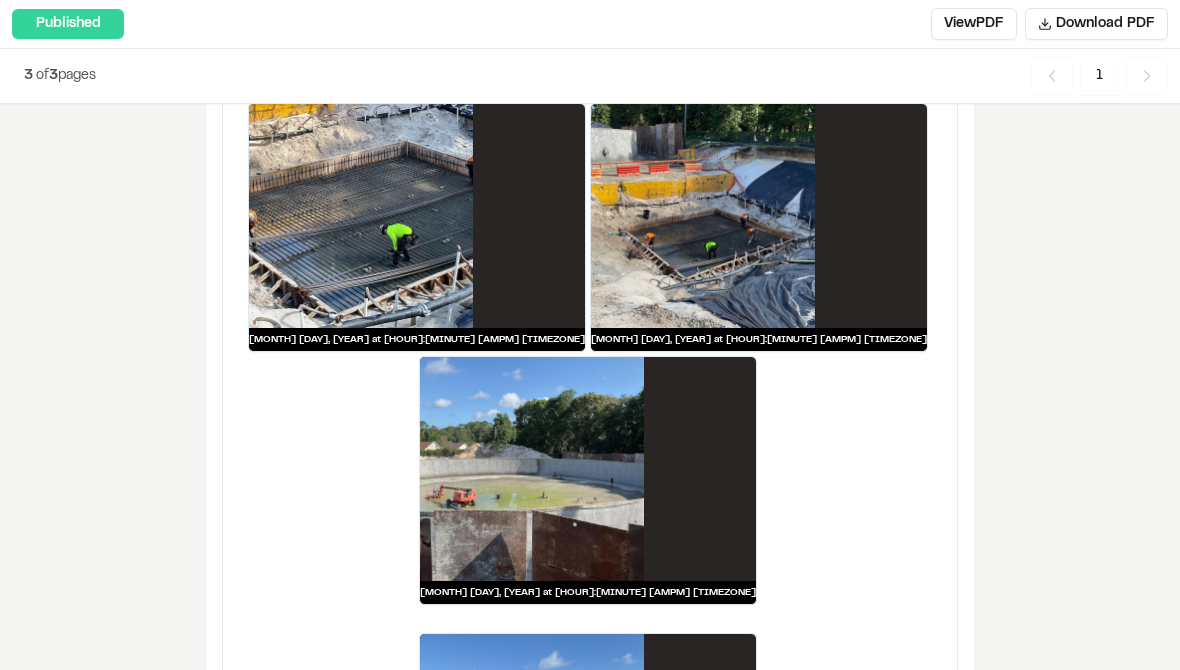 click at bounding box center [532, 746] 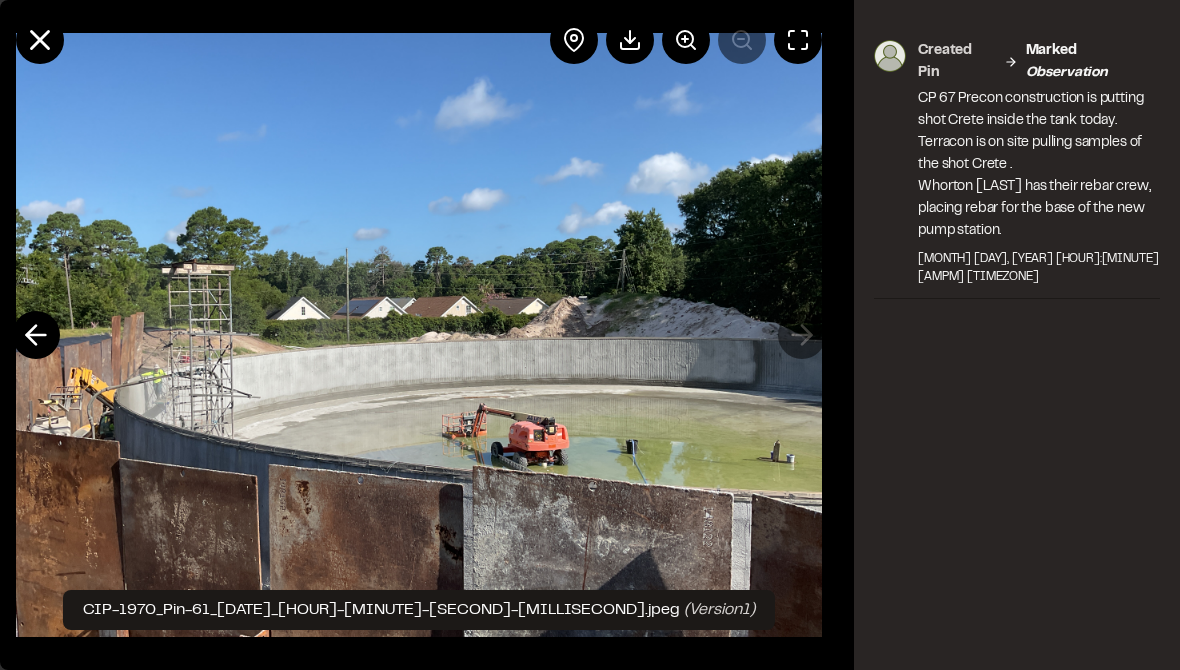 click 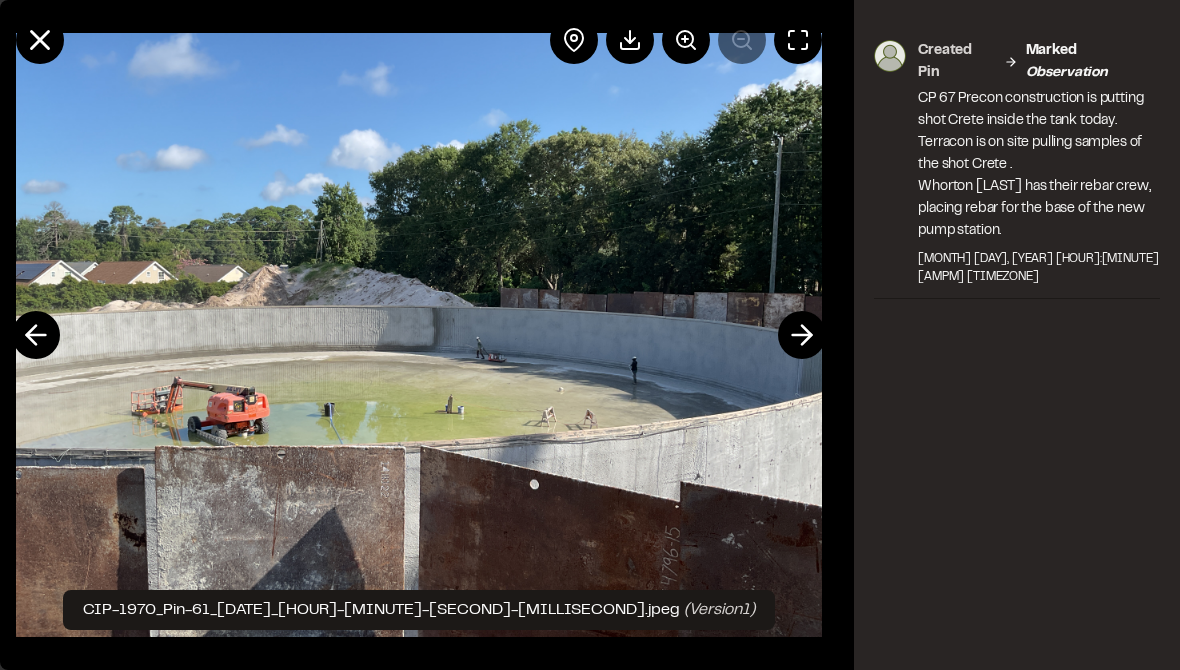 click 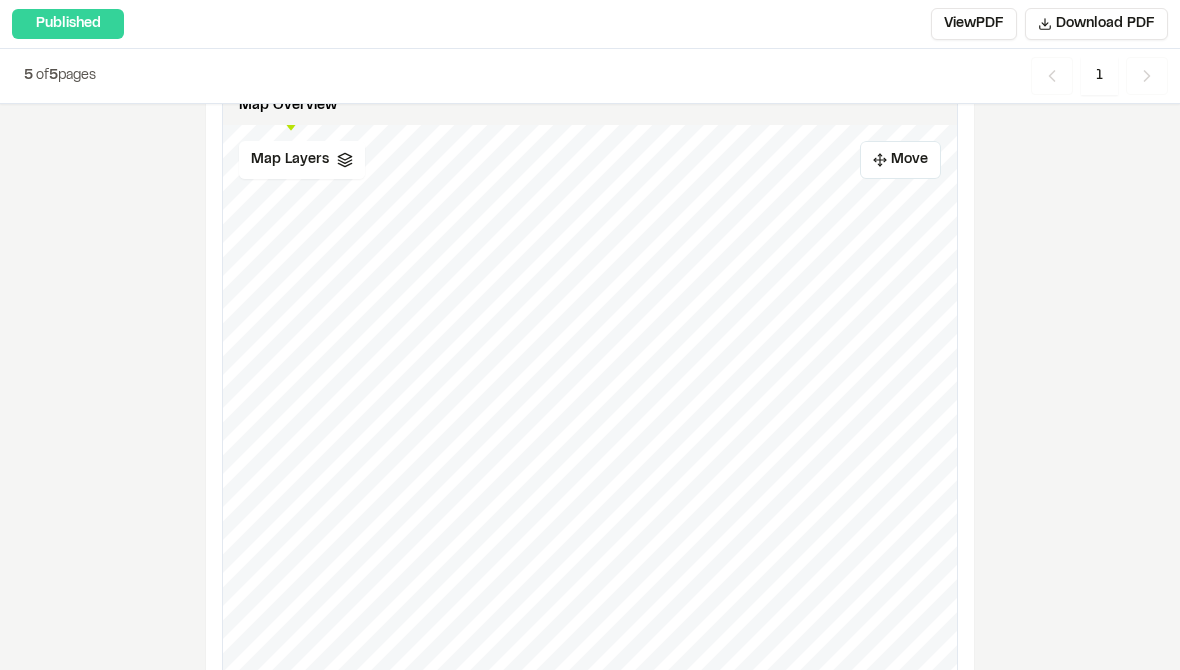 scroll, scrollTop: 1349, scrollLeft: 0, axis: vertical 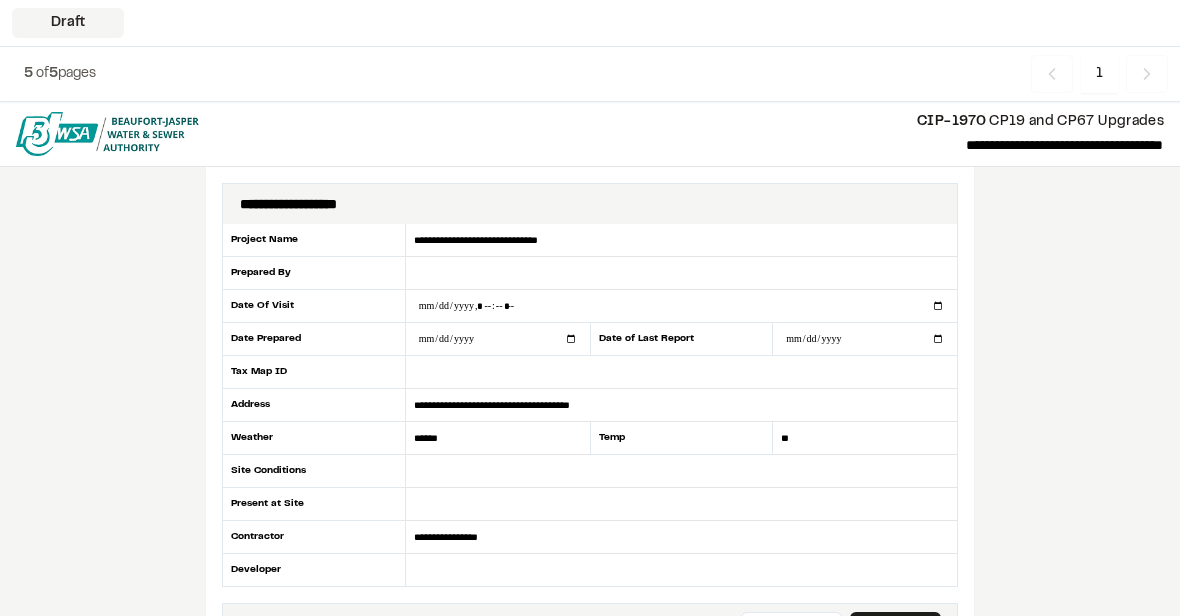 click at bounding box center (681, 273) 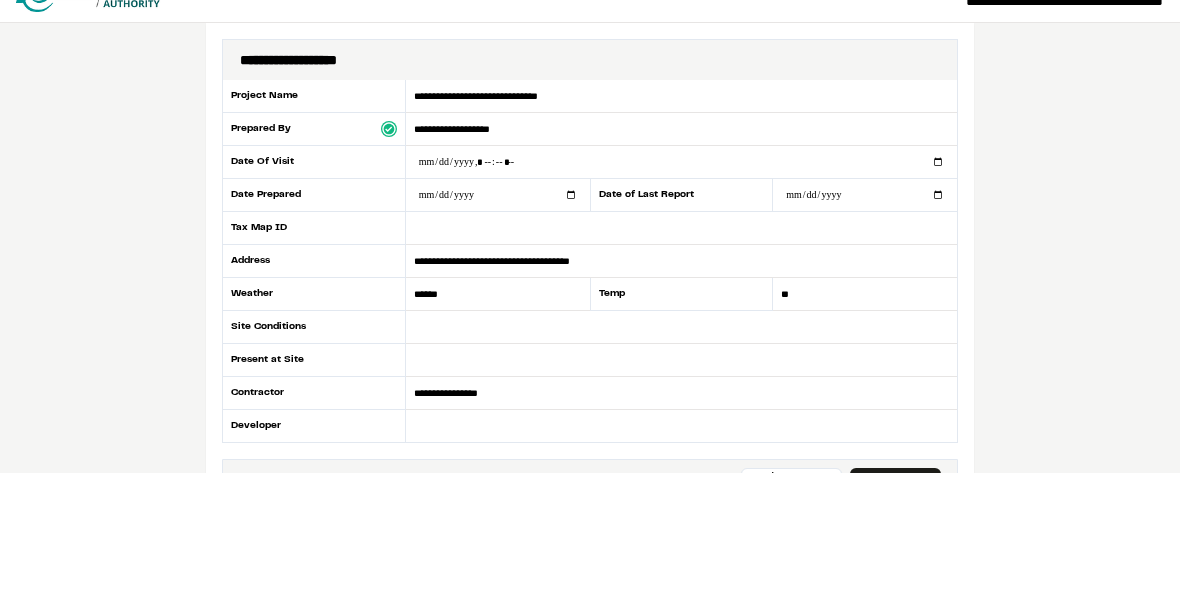 type on "**********" 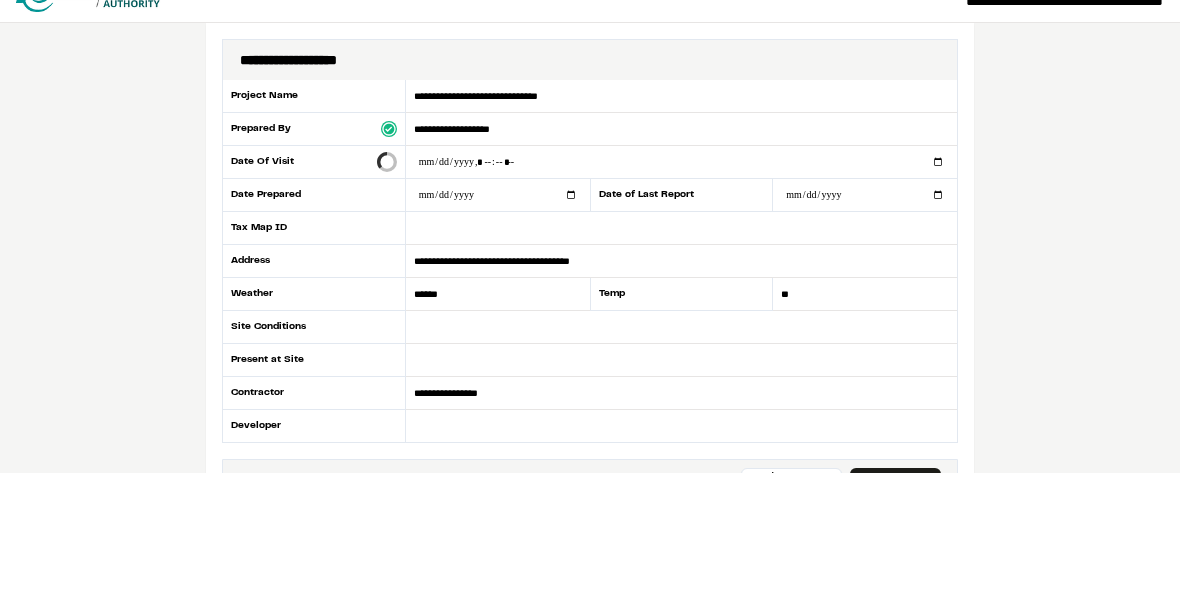 scroll, scrollTop: 144, scrollLeft: 0, axis: vertical 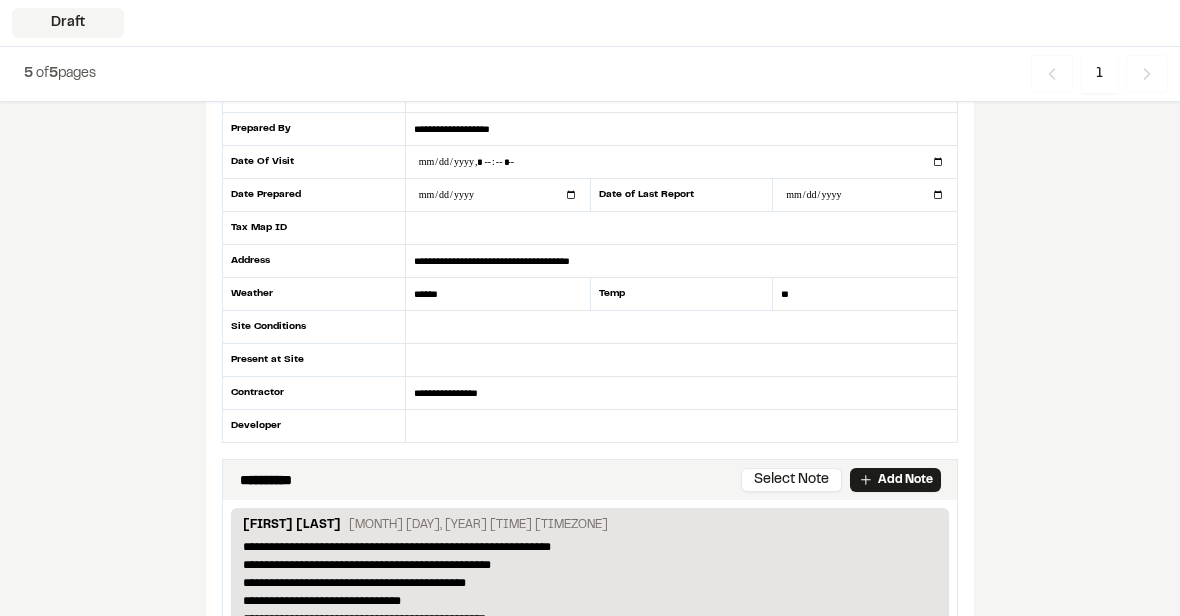 click at bounding box center [681, 327] 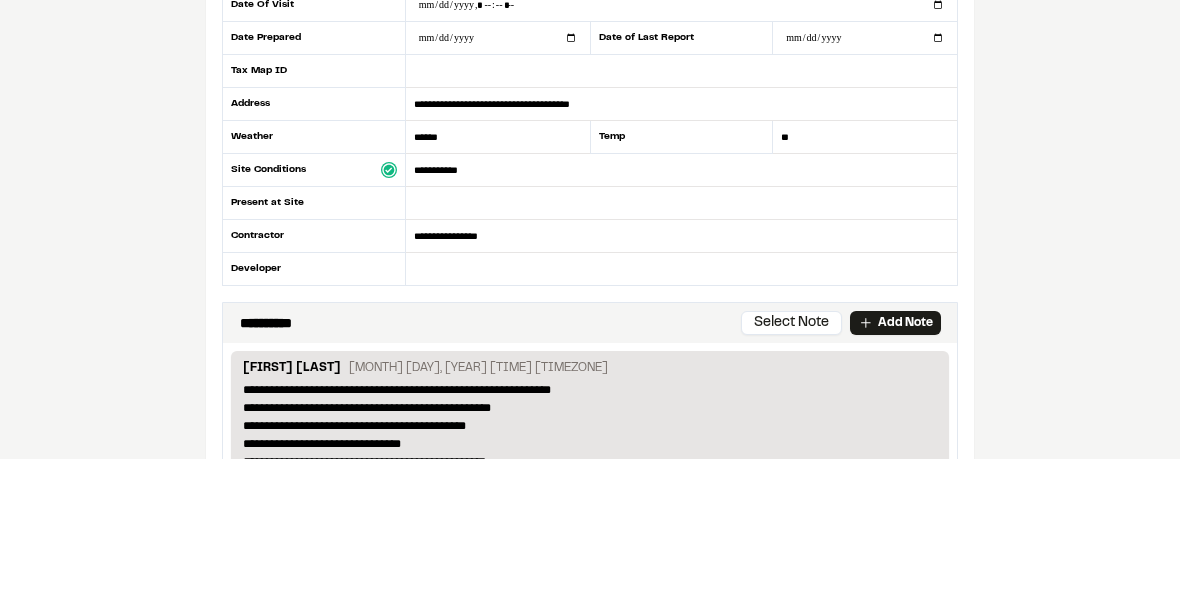type on "**********" 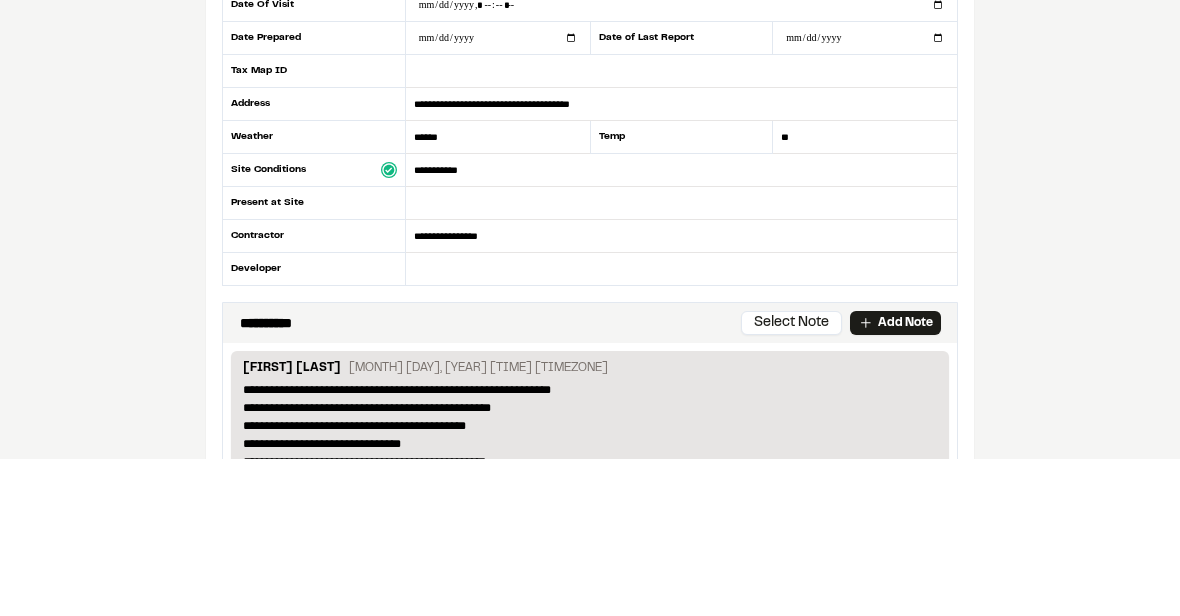 click at bounding box center (681, 361) 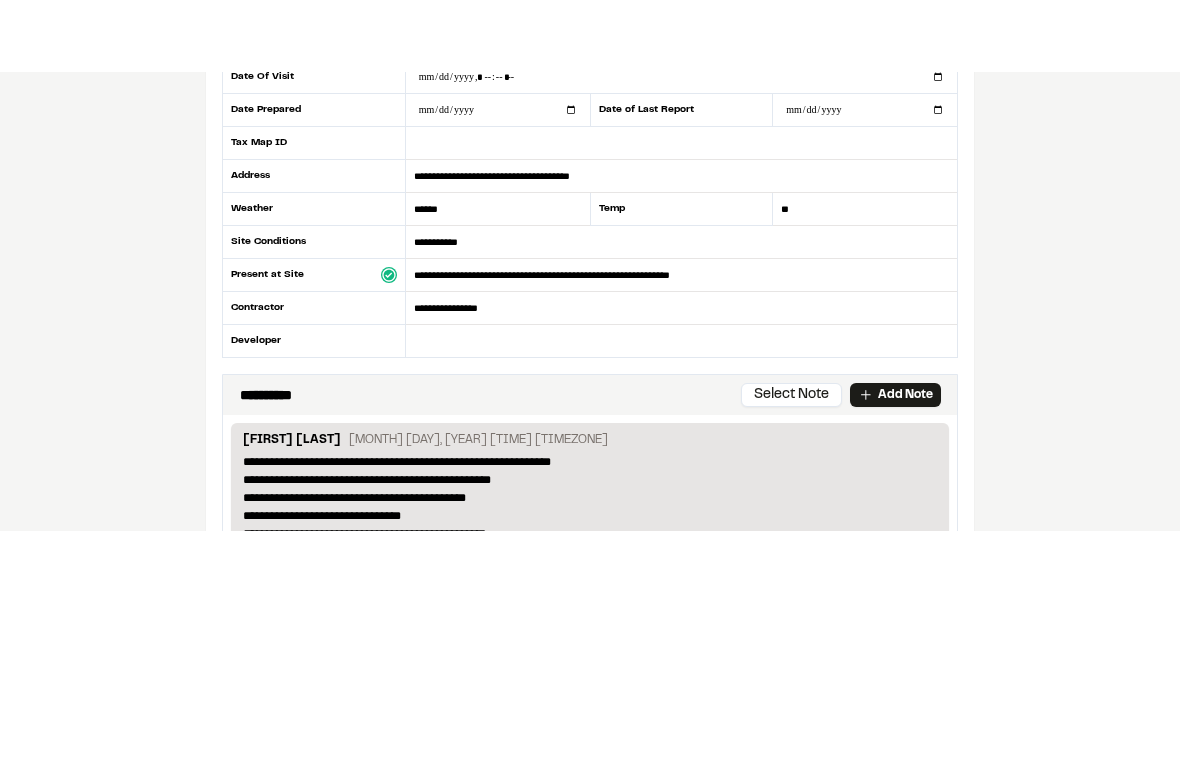 scroll, scrollTop: 301, scrollLeft: 0, axis: vertical 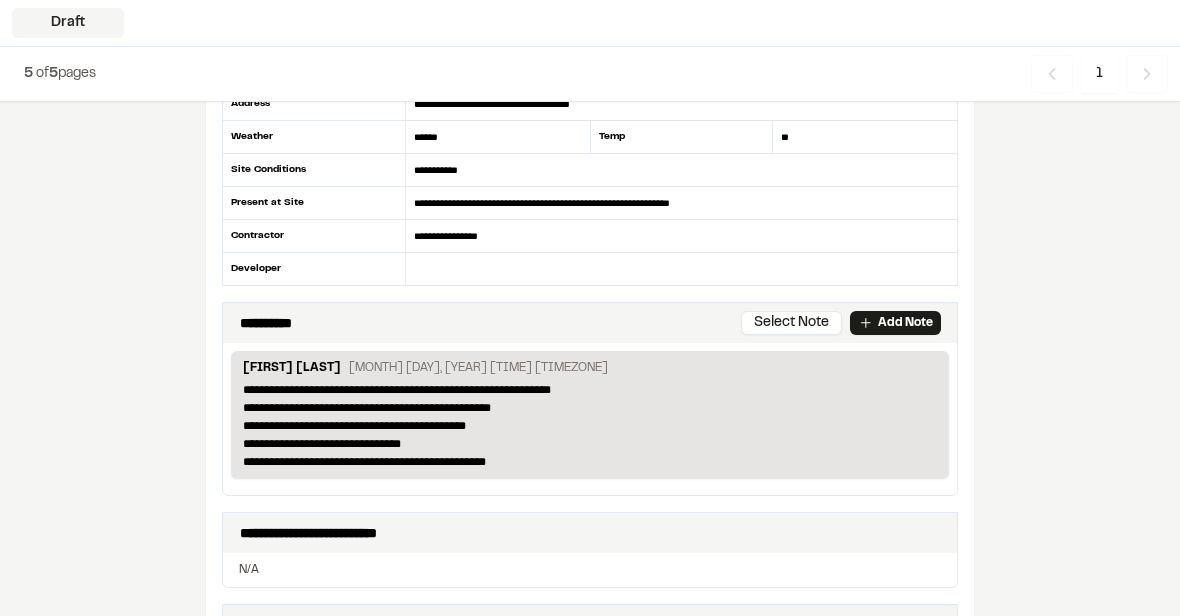 type on "**********" 